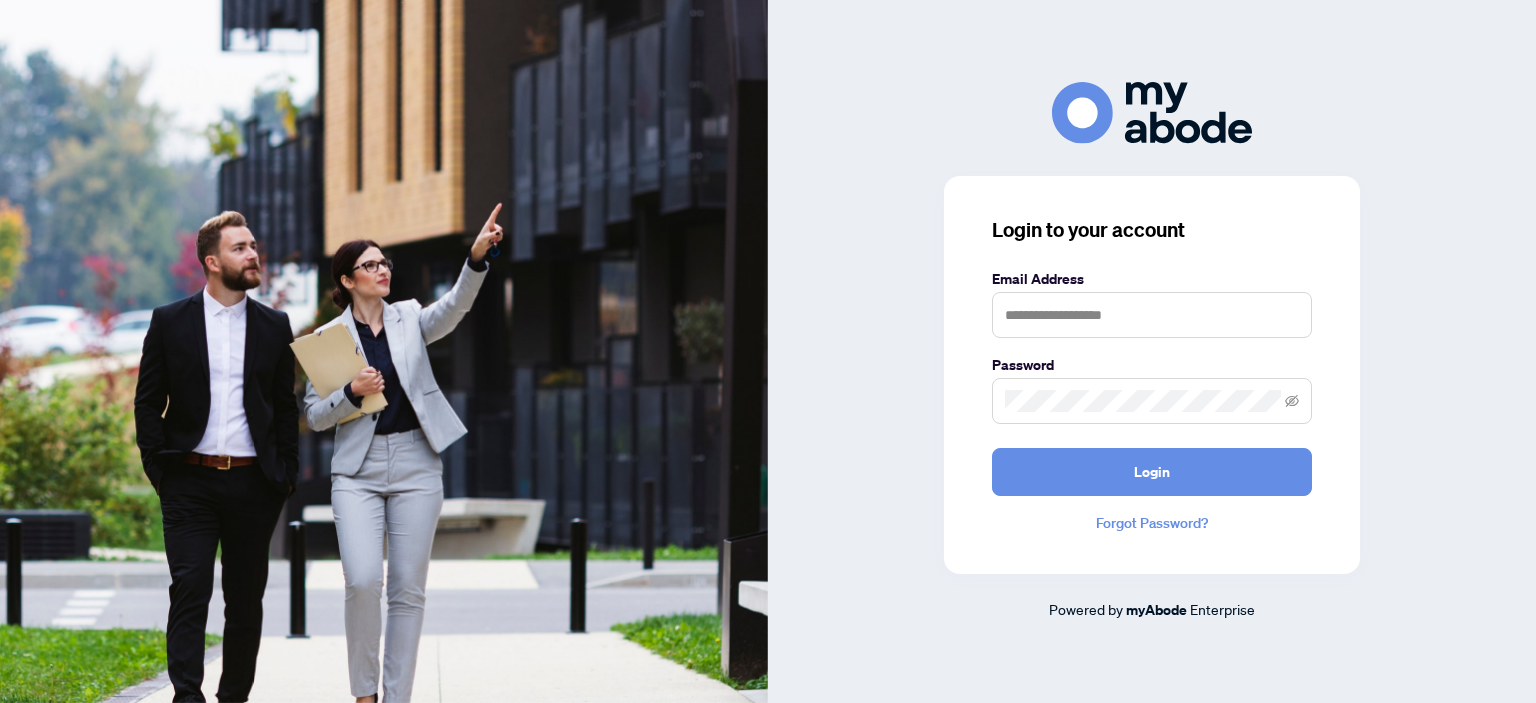 scroll, scrollTop: 0, scrollLeft: 0, axis: both 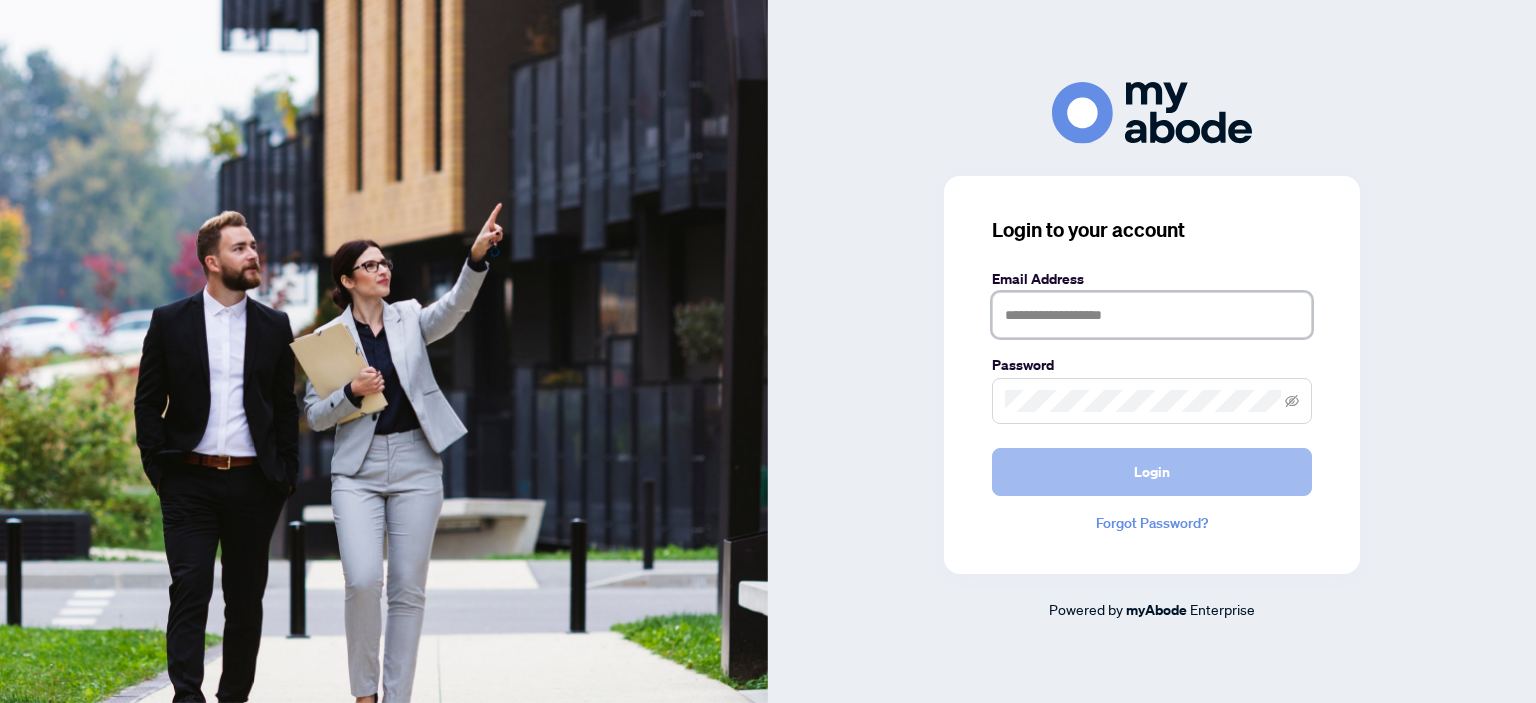 type on "**********" 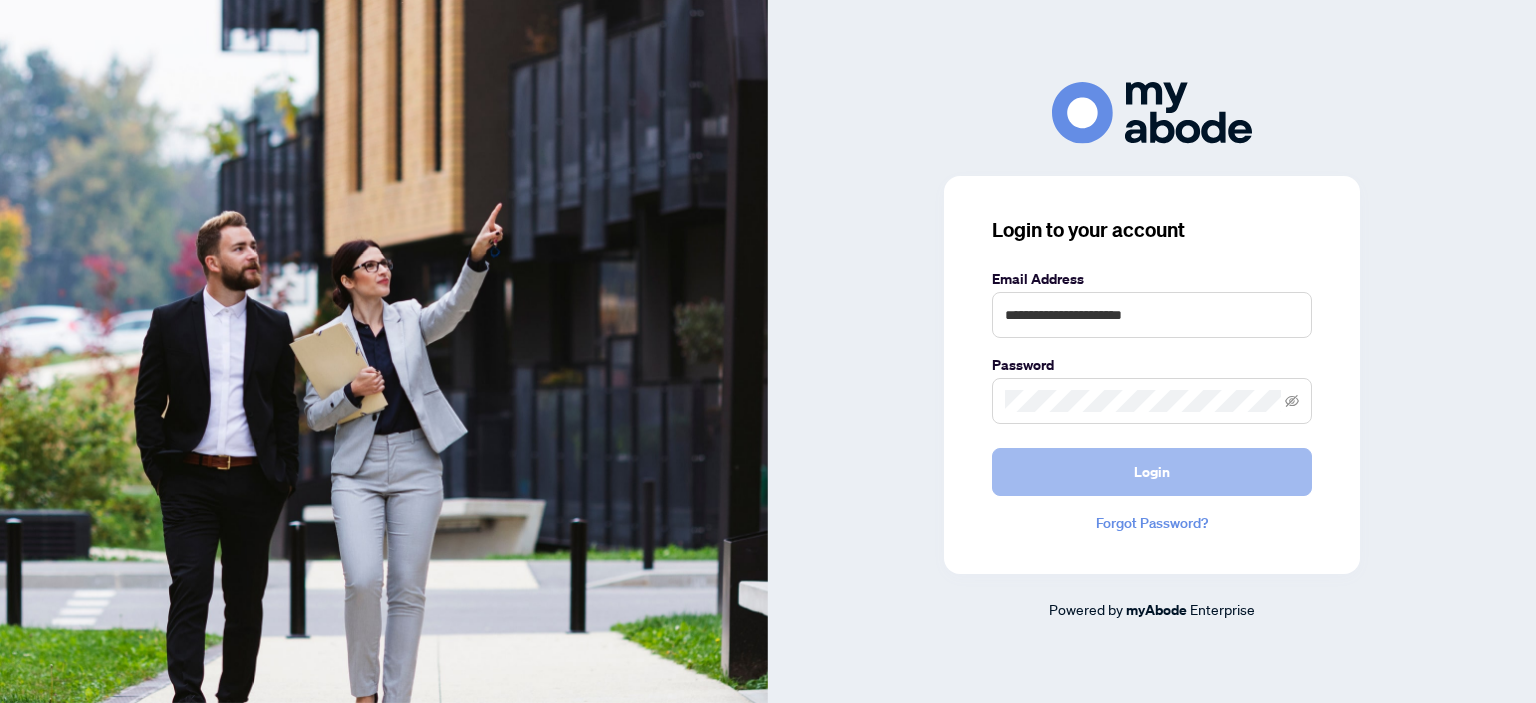 click on "Login" at bounding box center [1152, 472] 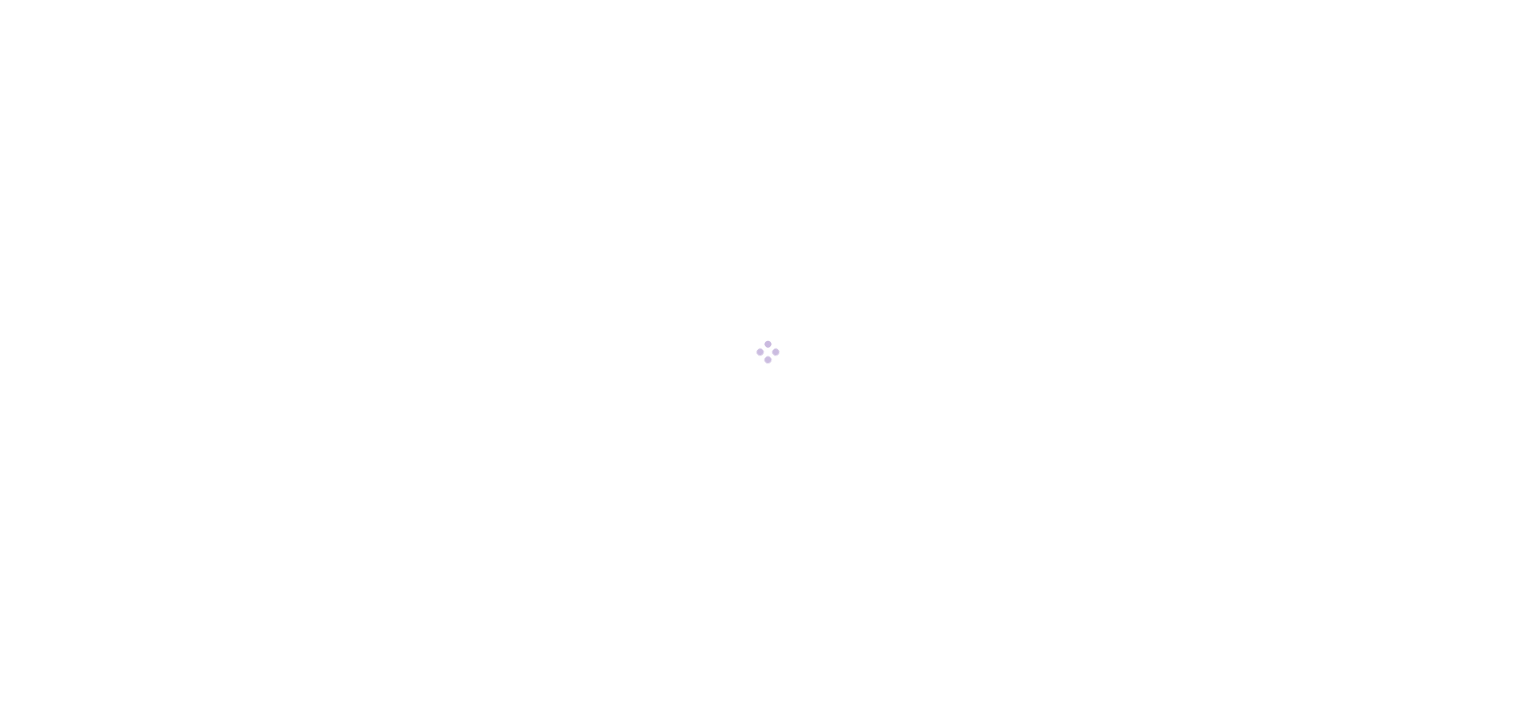 scroll, scrollTop: 0, scrollLeft: 0, axis: both 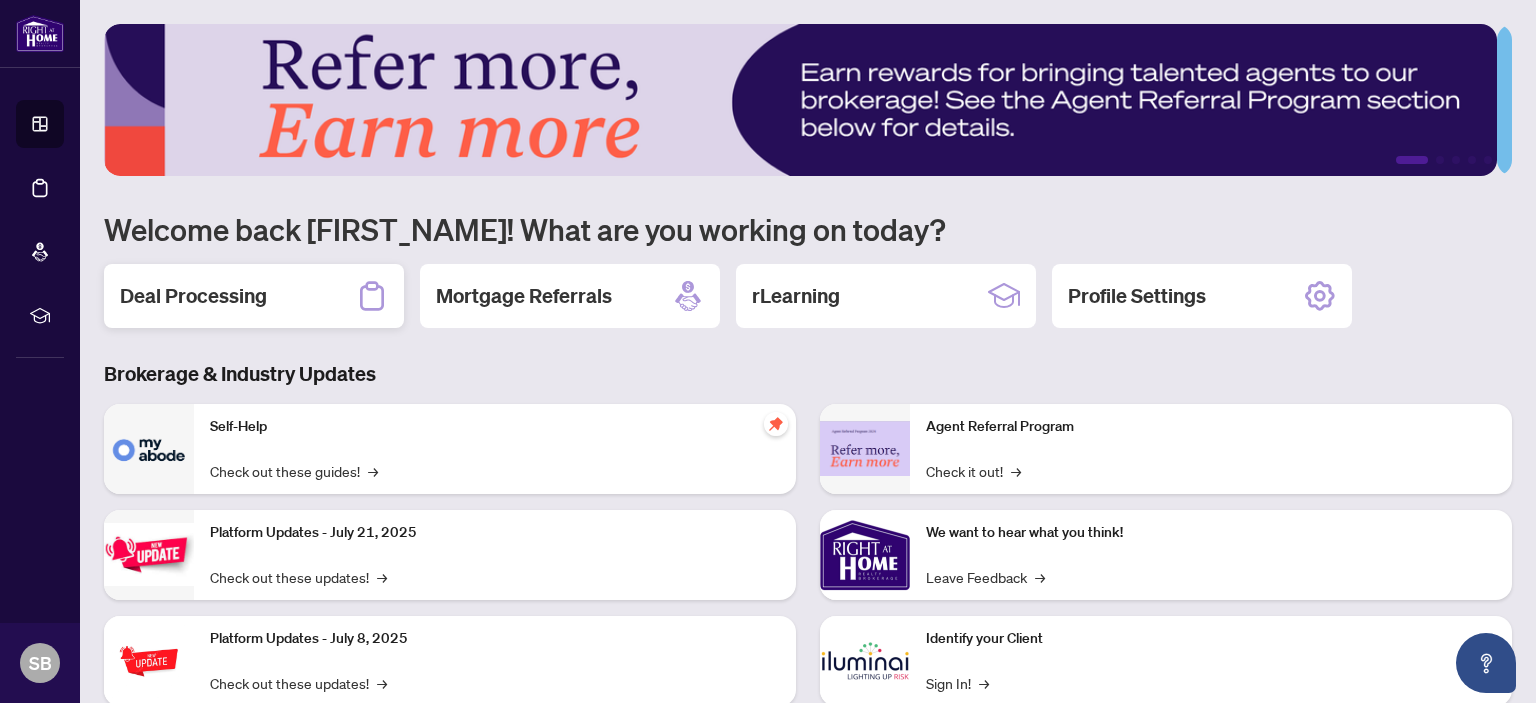 click on "Deal Processing" at bounding box center (193, 296) 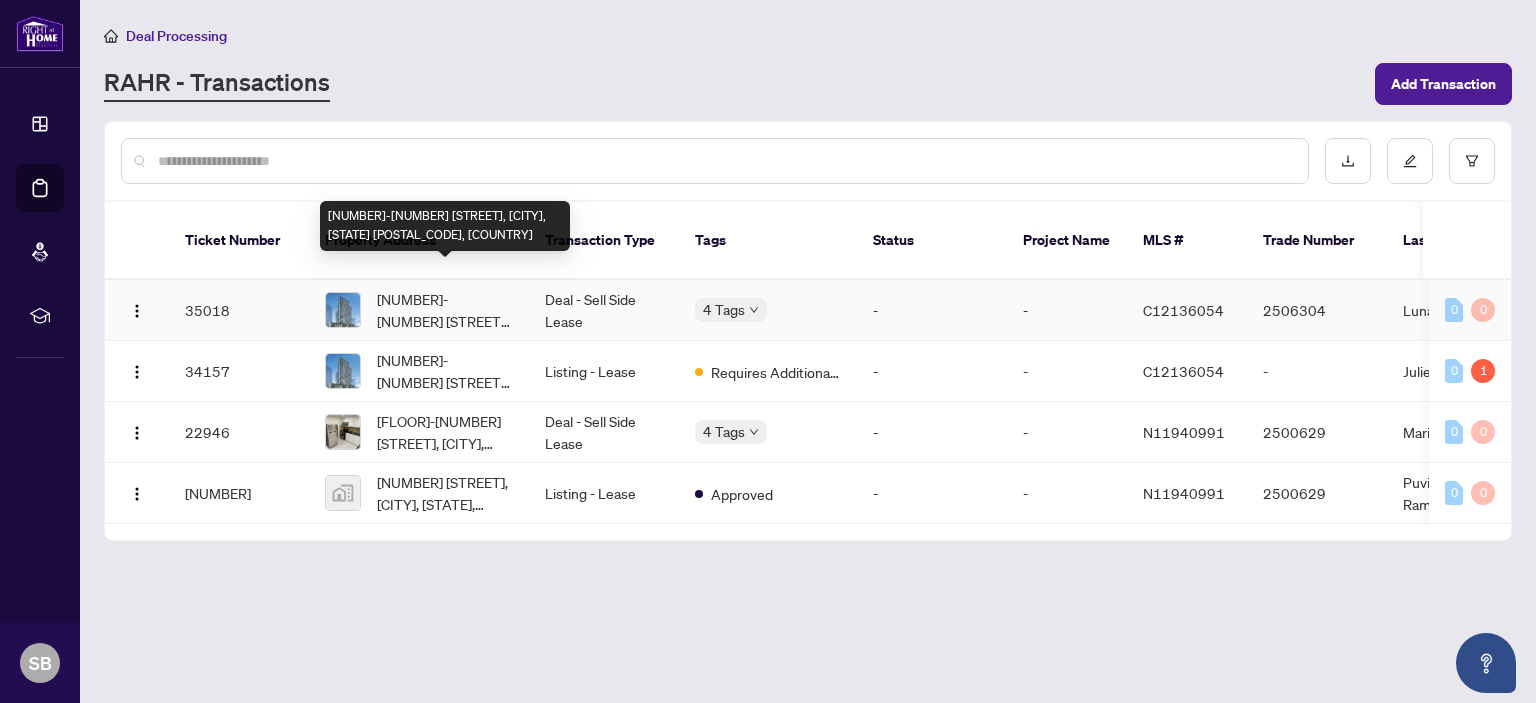click on "[NUMBER]-[NUMBER] [STREET], [CITY], [STATE] [POSTAL_CODE], [COUNTRY]" at bounding box center [445, 310] 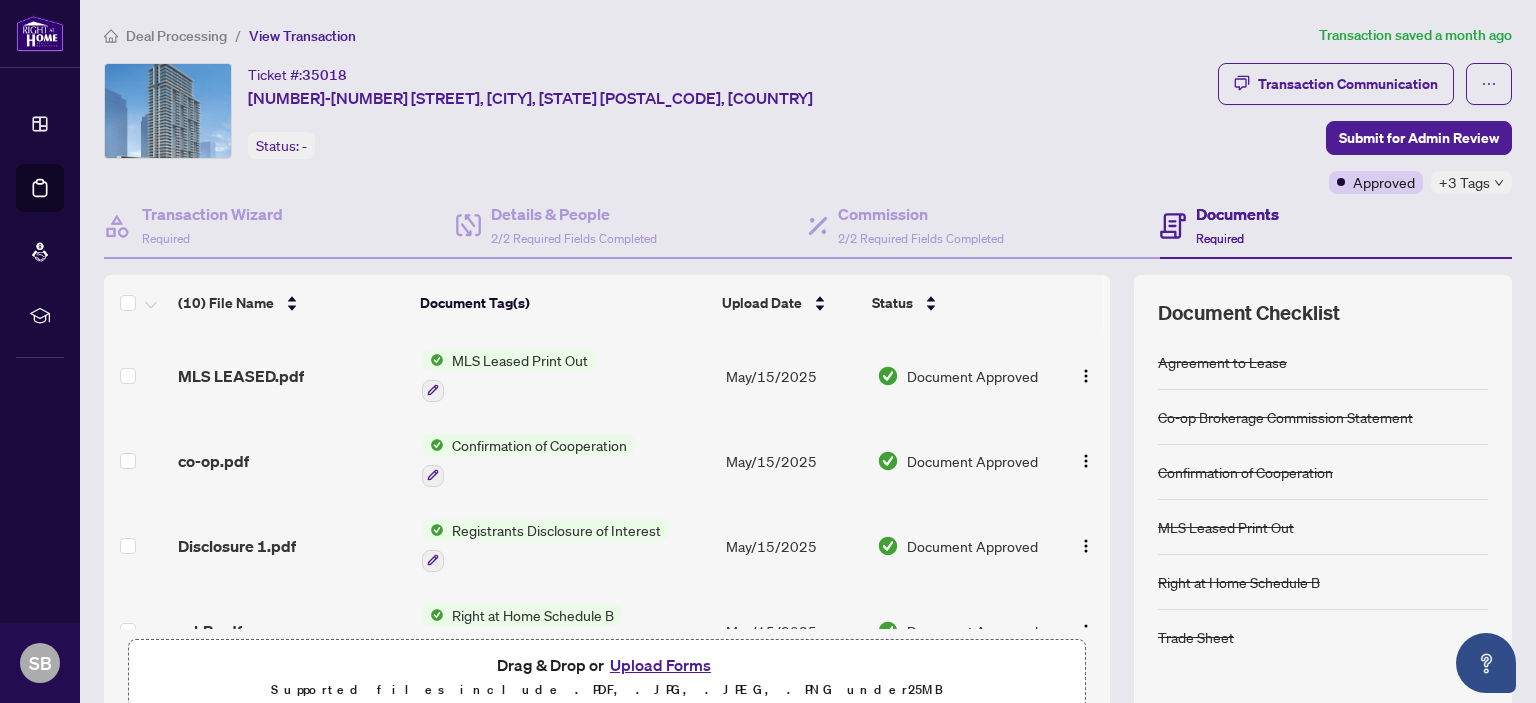 scroll, scrollTop: 248, scrollLeft: 0, axis: vertical 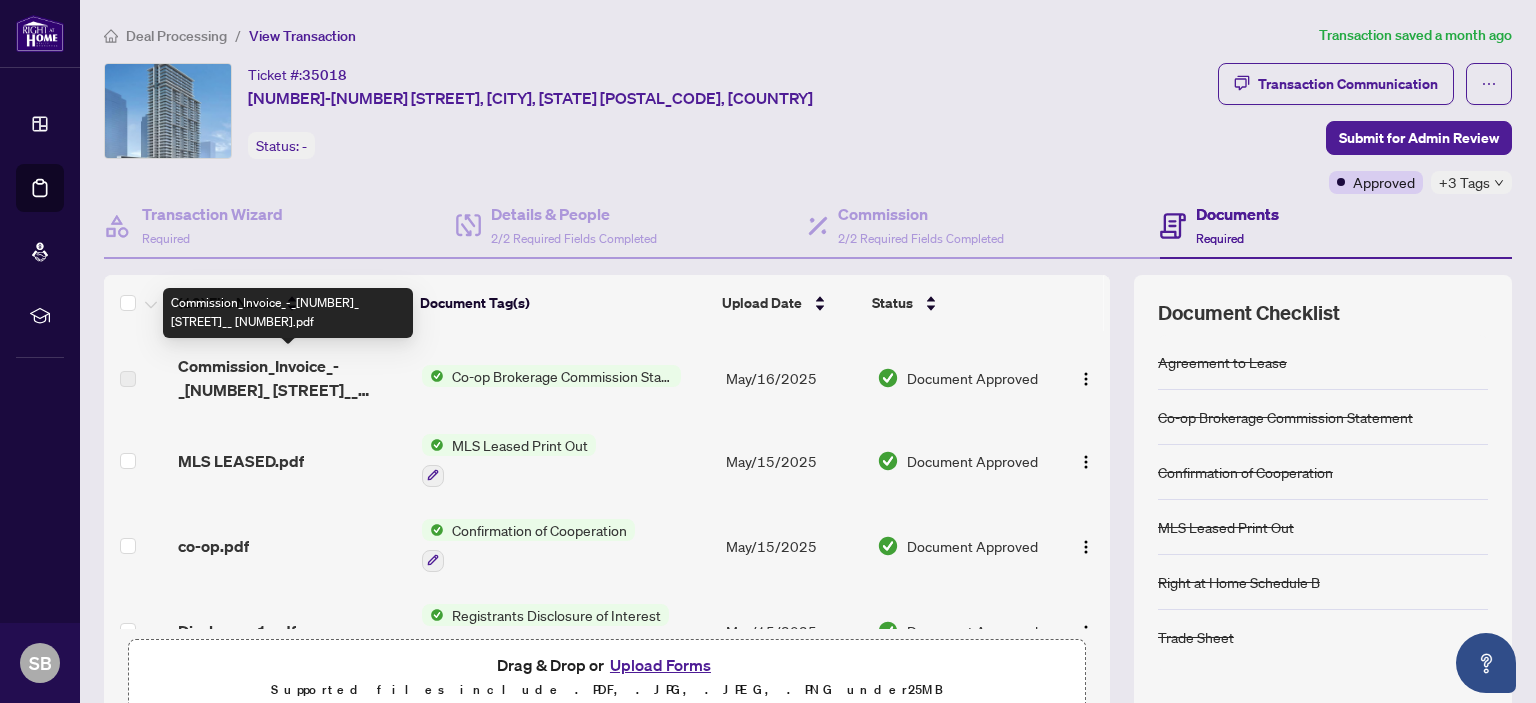 click on "Commission_Invoice_-_[NUMBER]_ [STREET]__ [NUMBER].pdf" at bounding box center [291, 378] 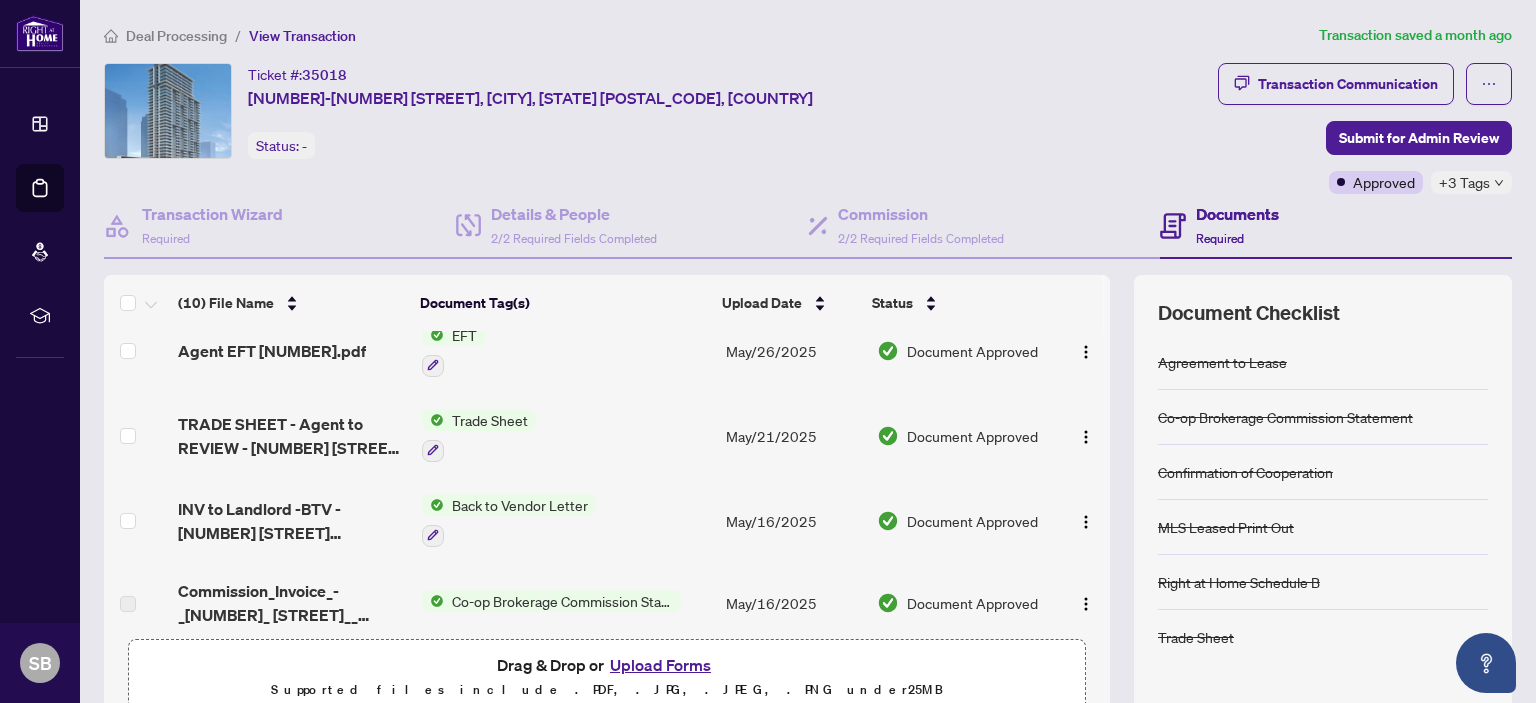 scroll, scrollTop: 0, scrollLeft: 0, axis: both 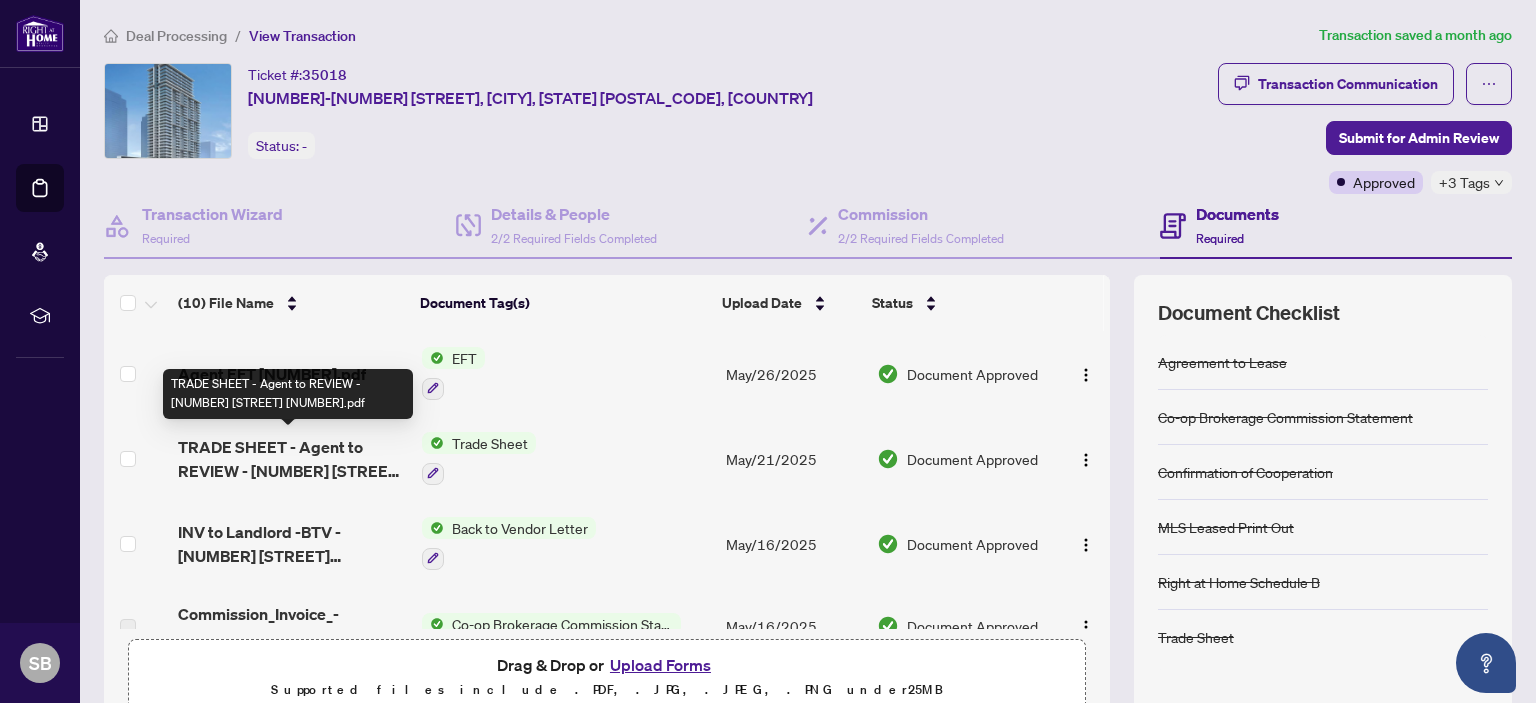 click on "TRADE SHEET - Agent to REVIEW - [NUMBER] [STREET] [NUMBER].pdf" at bounding box center (291, 459) 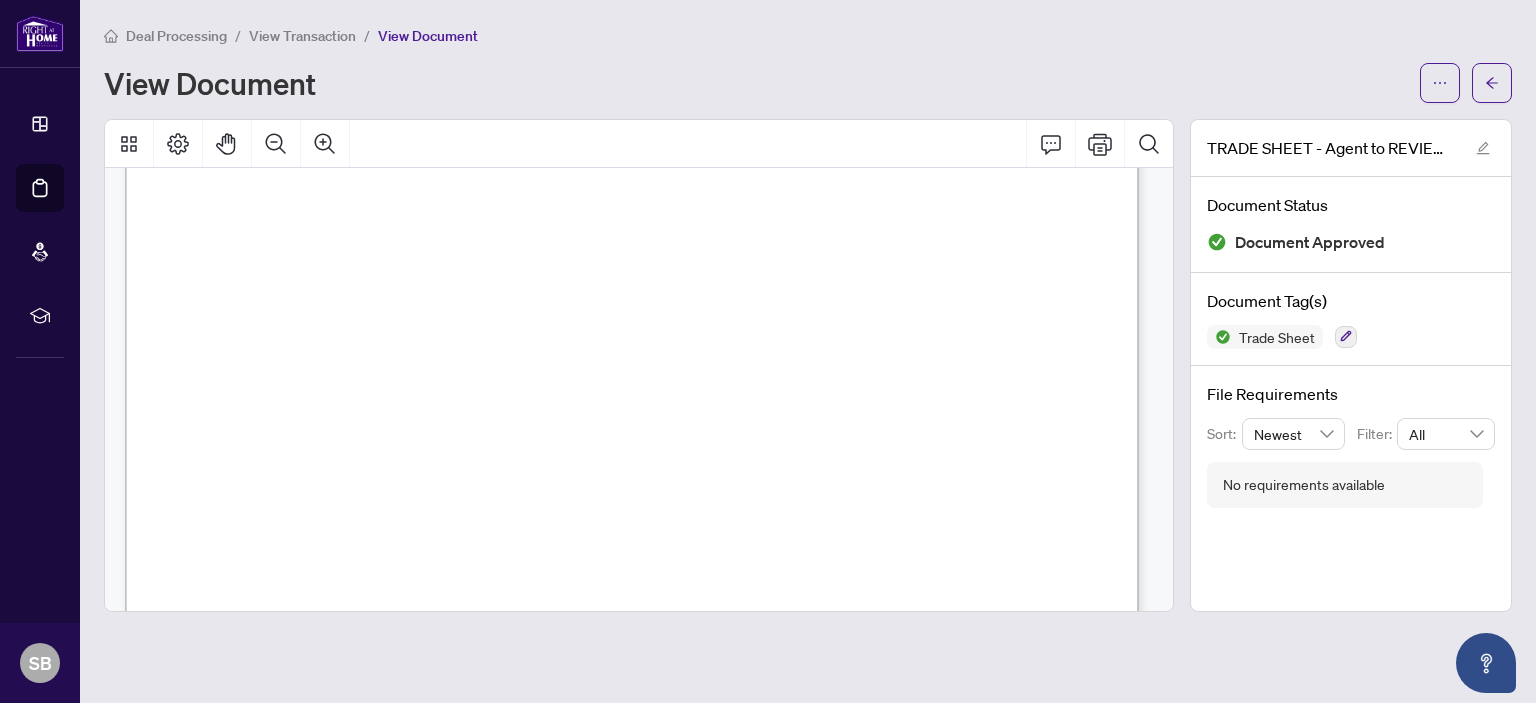 scroll, scrollTop: 300, scrollLeft: 0, axis: vertical 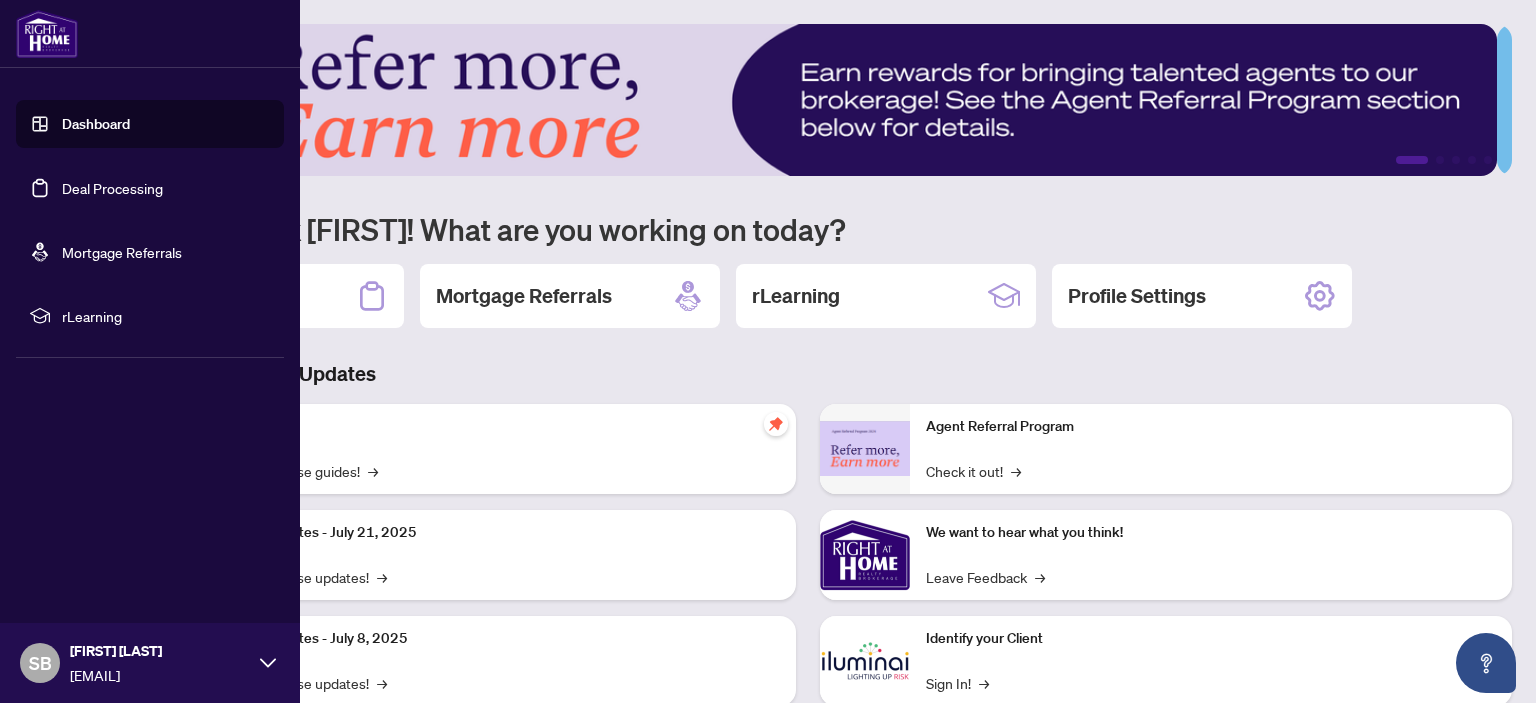 click on "Deal Processing" at bounding box center (112, 188) 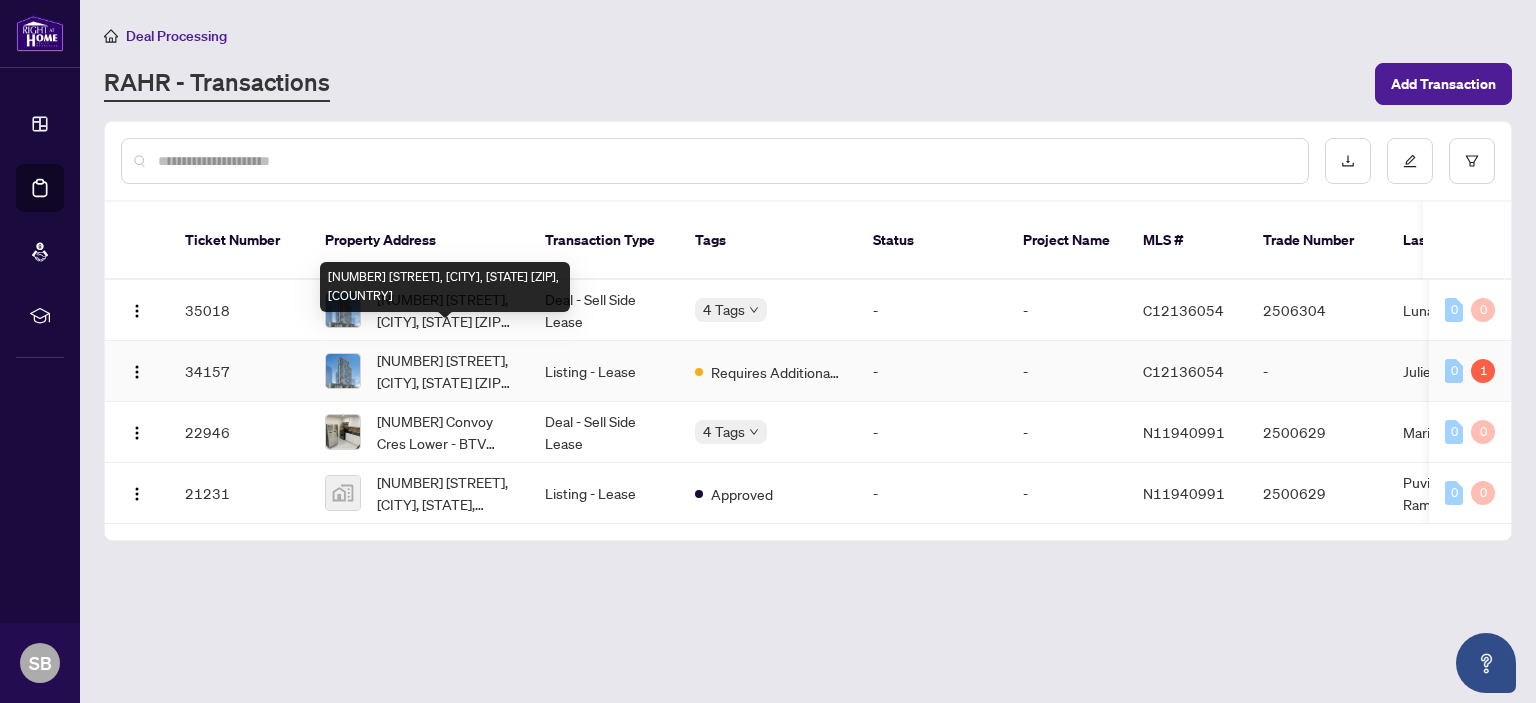 click on "[NUMBER]-[NUMBER] [STREET], [CITY], [STATE] [POSTAL_CODE], [COUNTRY]" at bounding box center (445, 371) 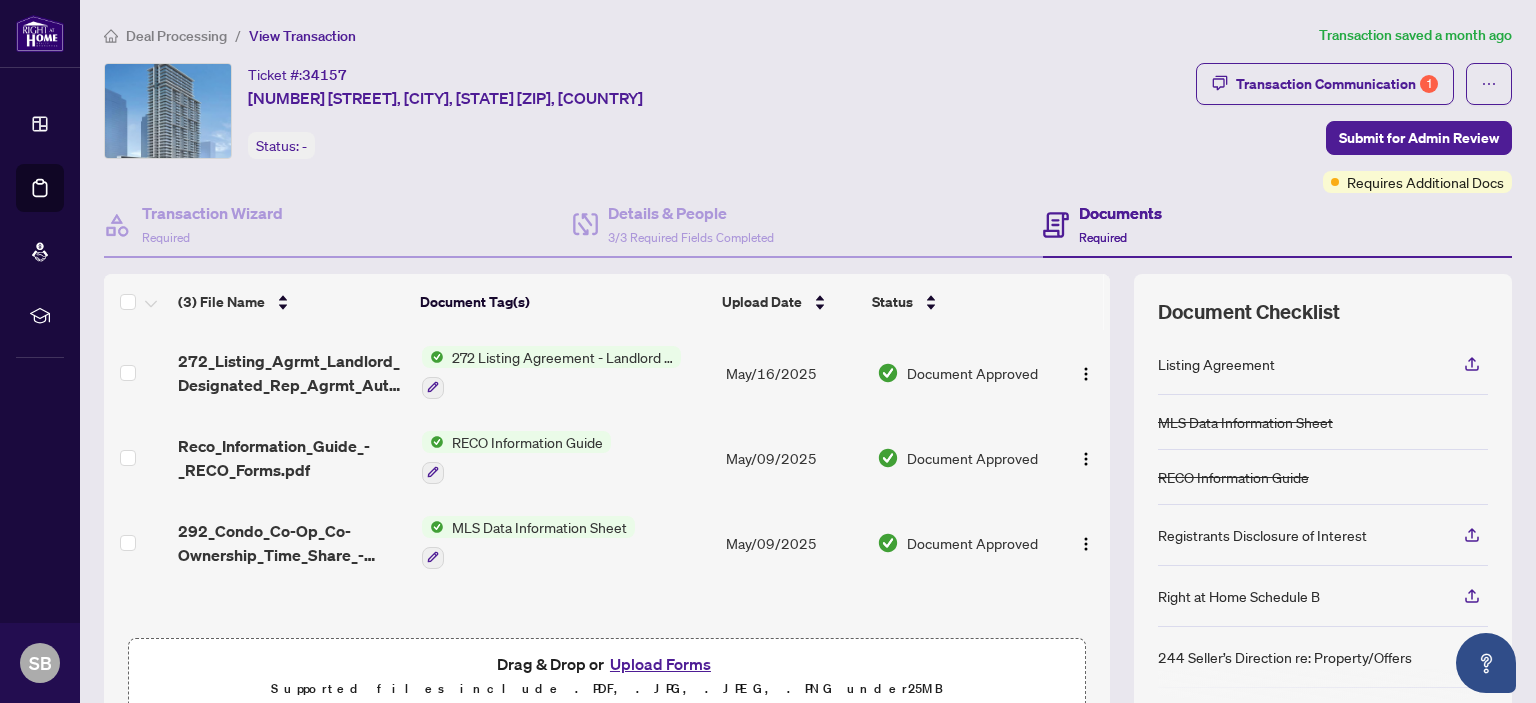 scroll, scrollTop: 0, scrollLeft: 0, axis: both 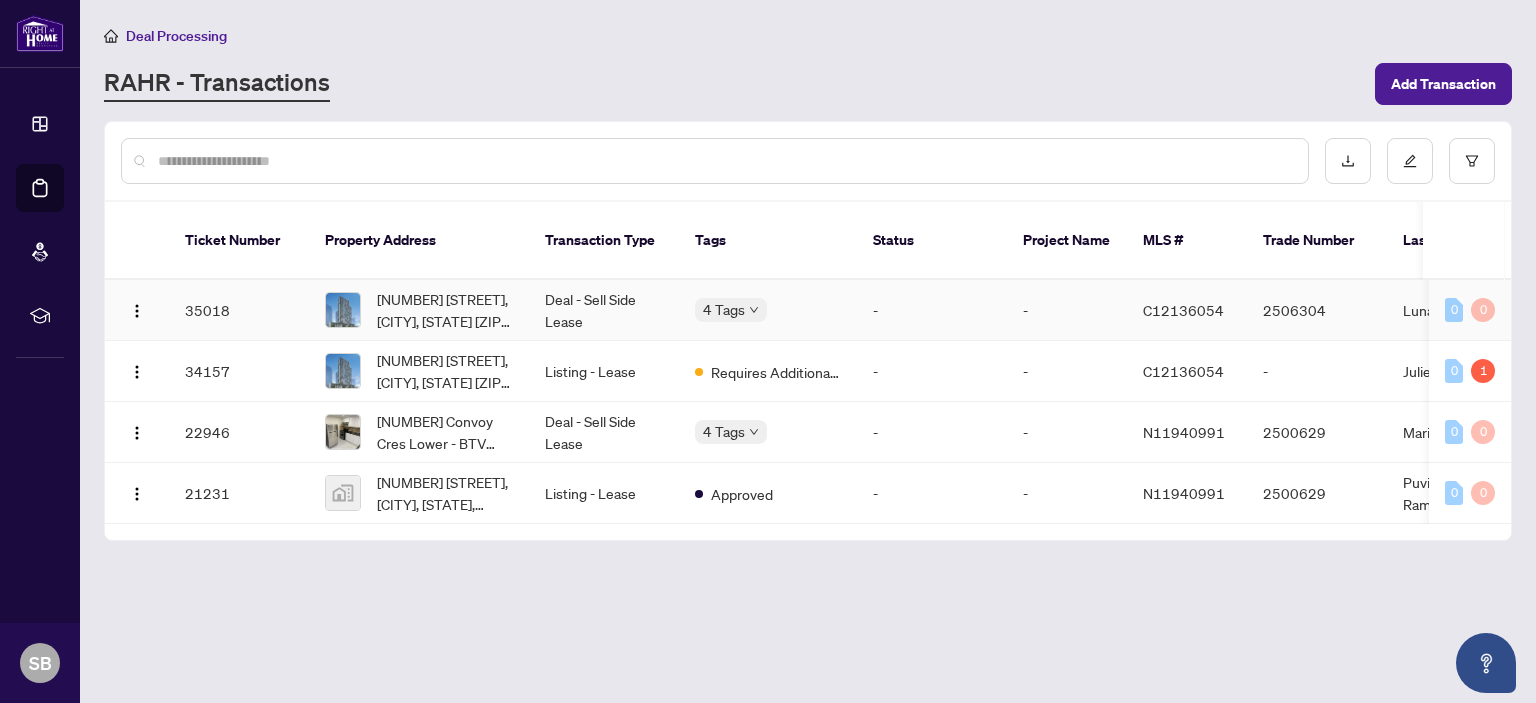 click on "[NUMBER]-[NUMBER] [STREET], [CITY], [STATE] [POSTAL_CODE], [COUNTRY]" at bounding box center [445, 310] 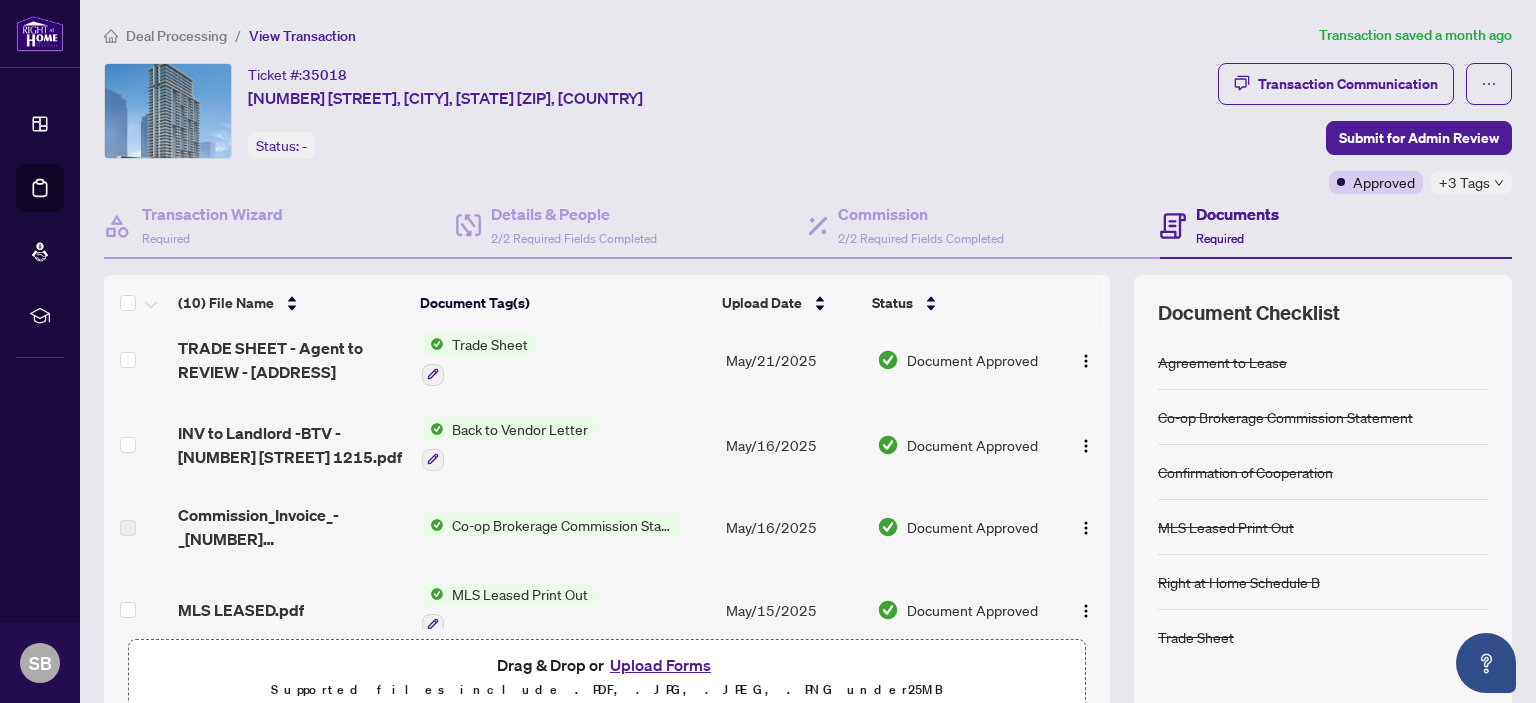 scroll, scrollTop: 100, scrollLeft: 0, axis: vertical 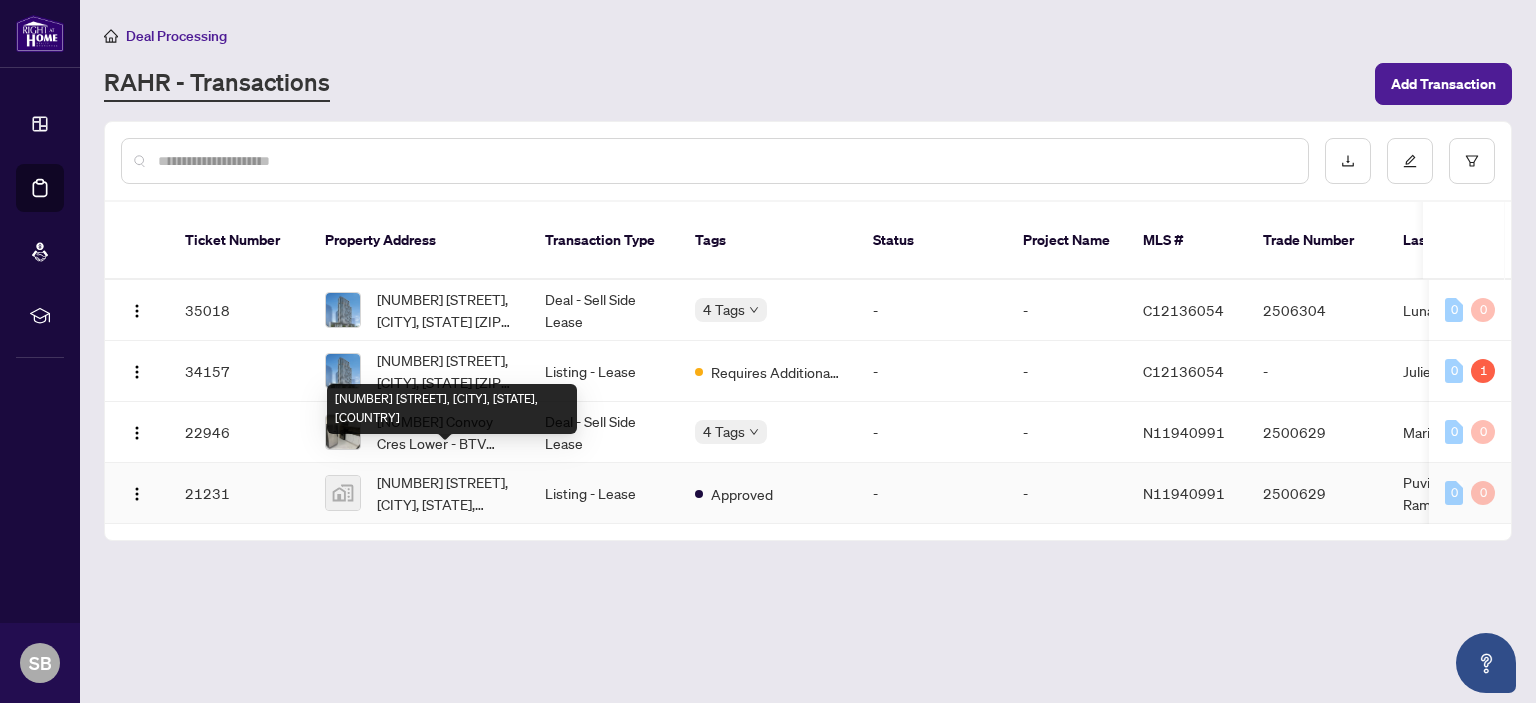 click on "[NUMBER] [STREET], [CITY], [STATE], [COUNTRY]" at bounding box center [445, 493] 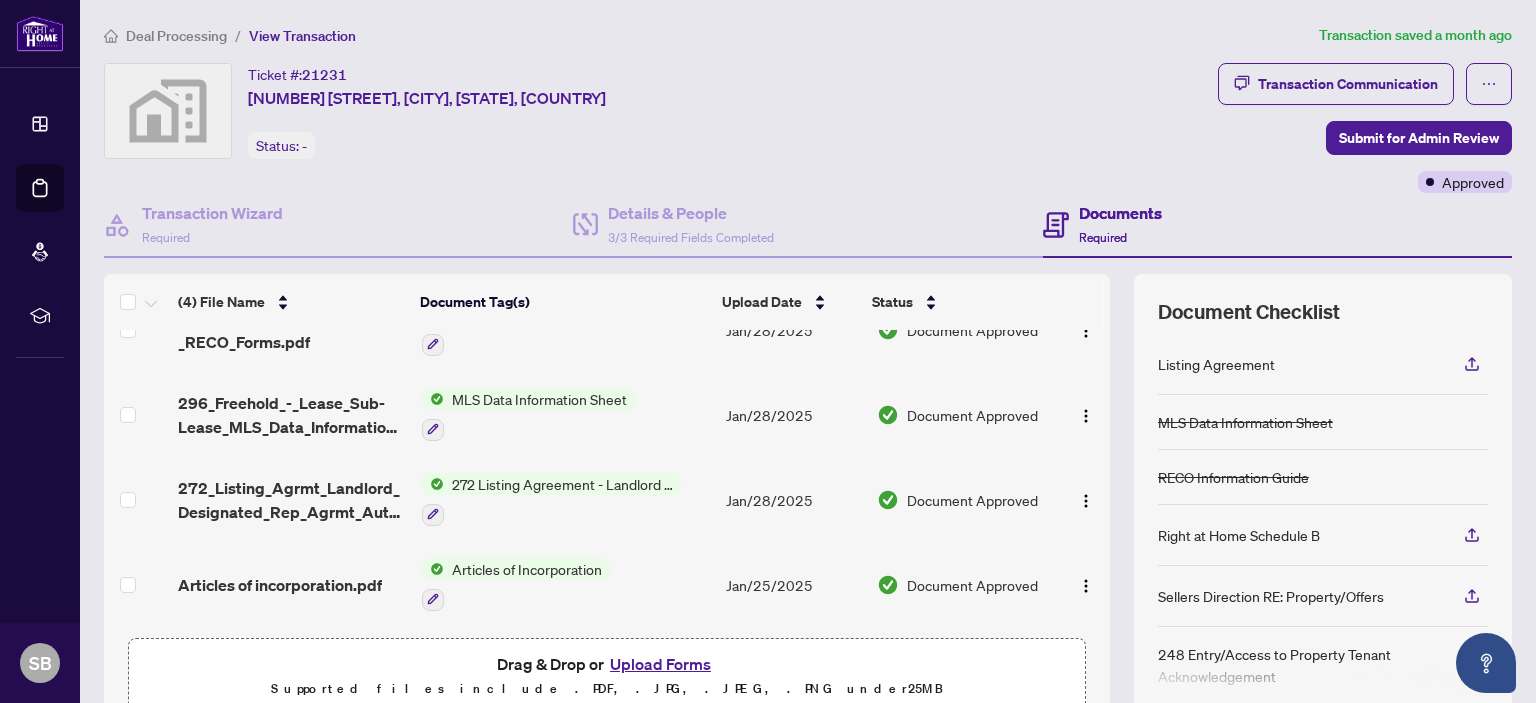 scroll, scrollTop: 0, scrollLeft: 0, axis: both 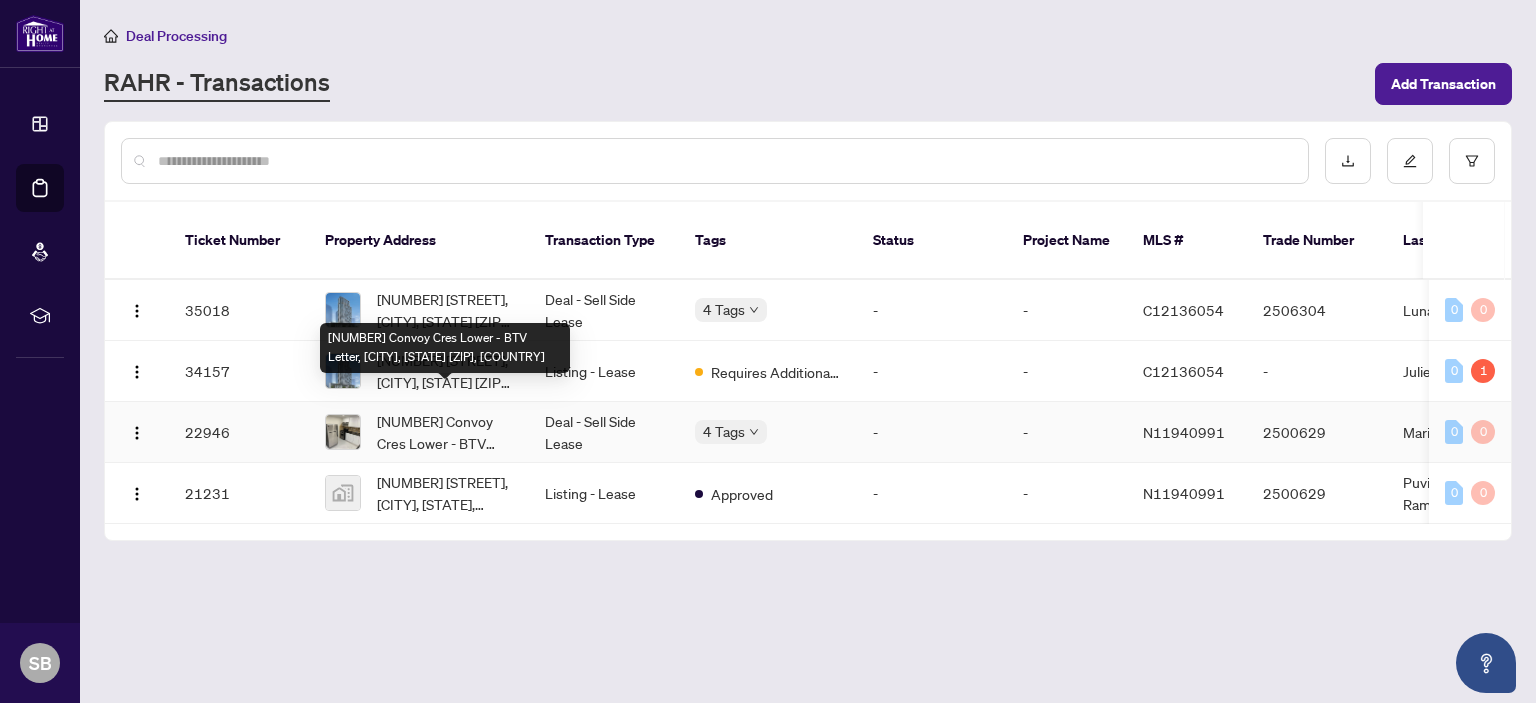 click on "[FLOOR]-[NUMBER] [STREET], [CITY], [STATE] [POSTAL_CODE], [COUNTRY]" at bounding box center [445, 432] 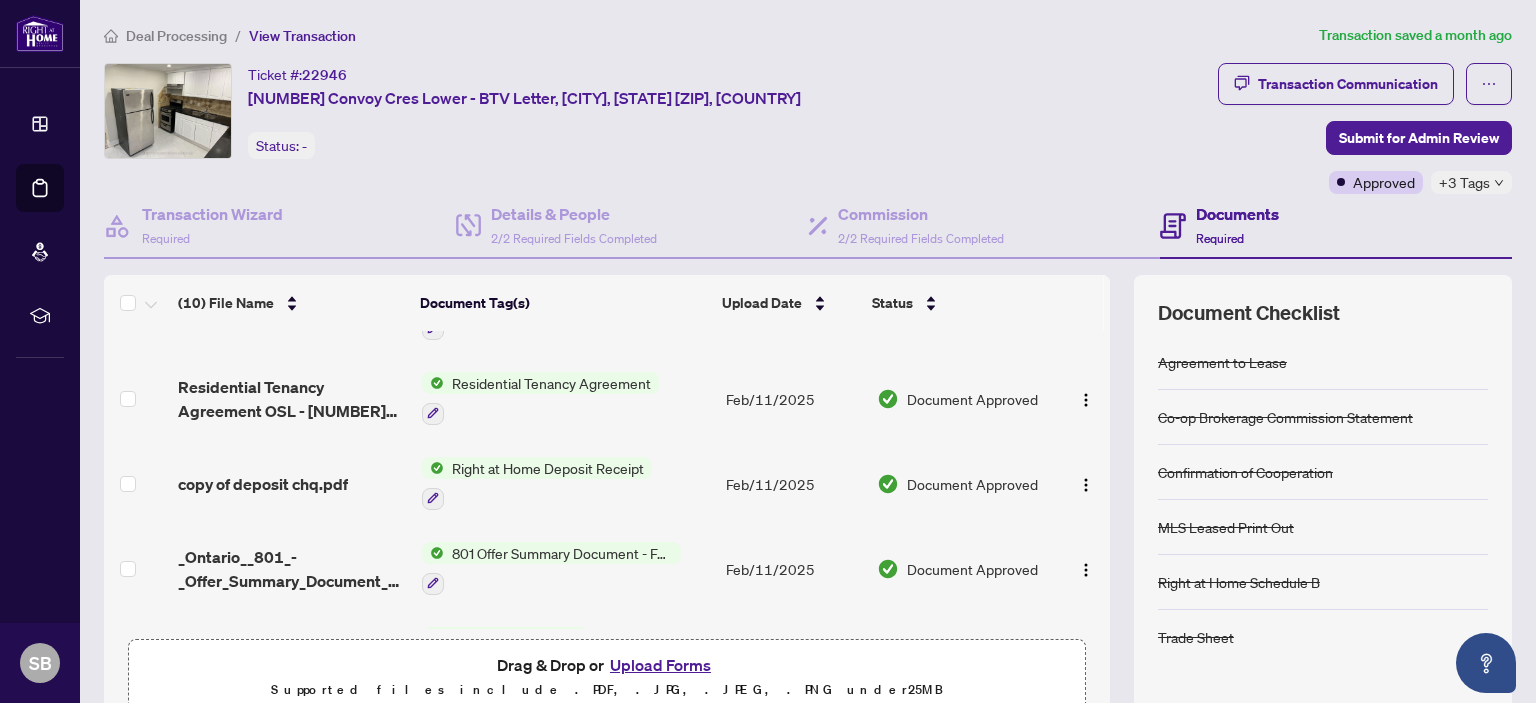 scroll, scrollTop: 300, scrollLeft: 0, axis: vertical 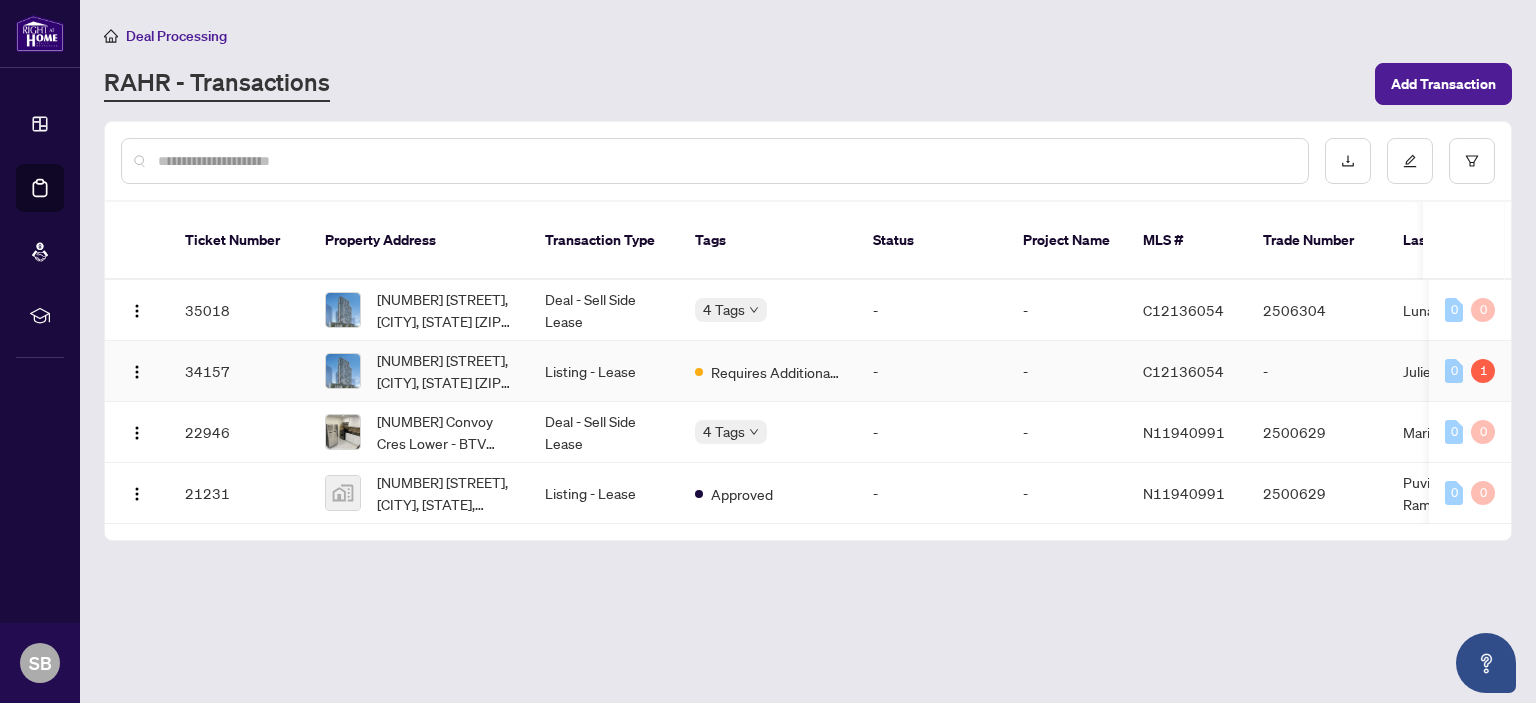 click on "Listing - Lease" at bounding box center (604, 371) 